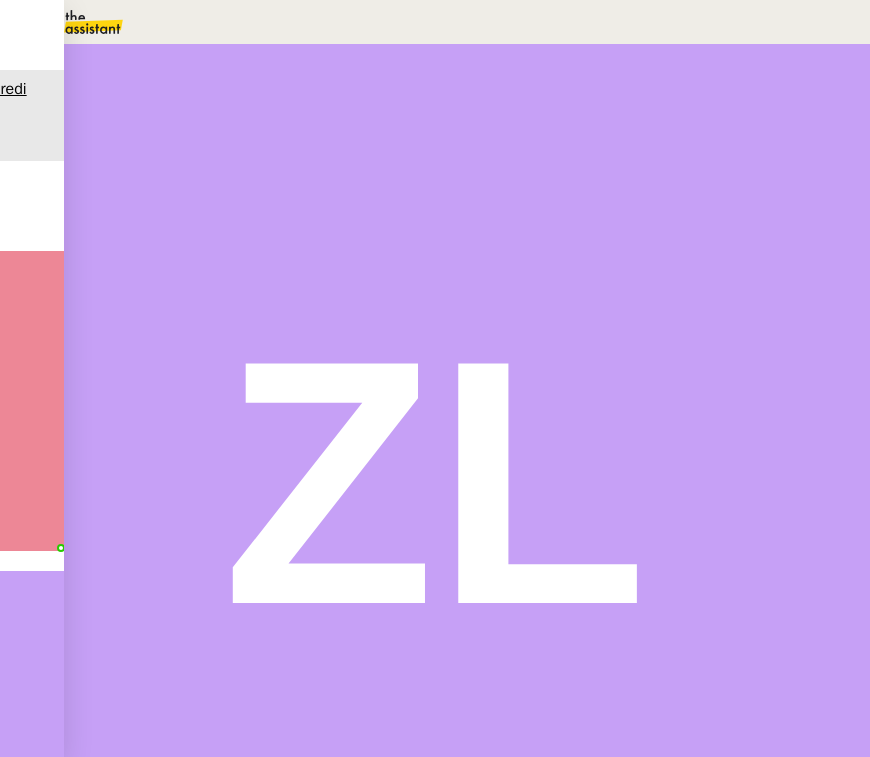 scroll, scrollTop: 0, scrollLeft: 0, axis: both 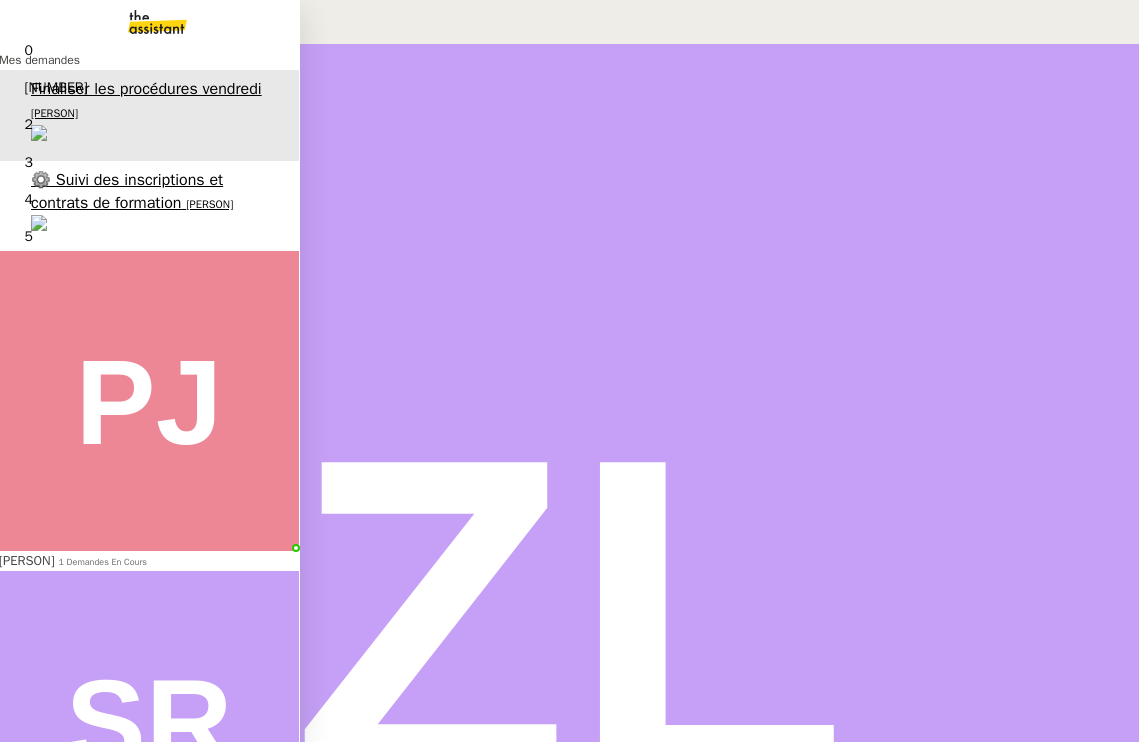 click on "[PERSON]" at bounding box center [209, 204] 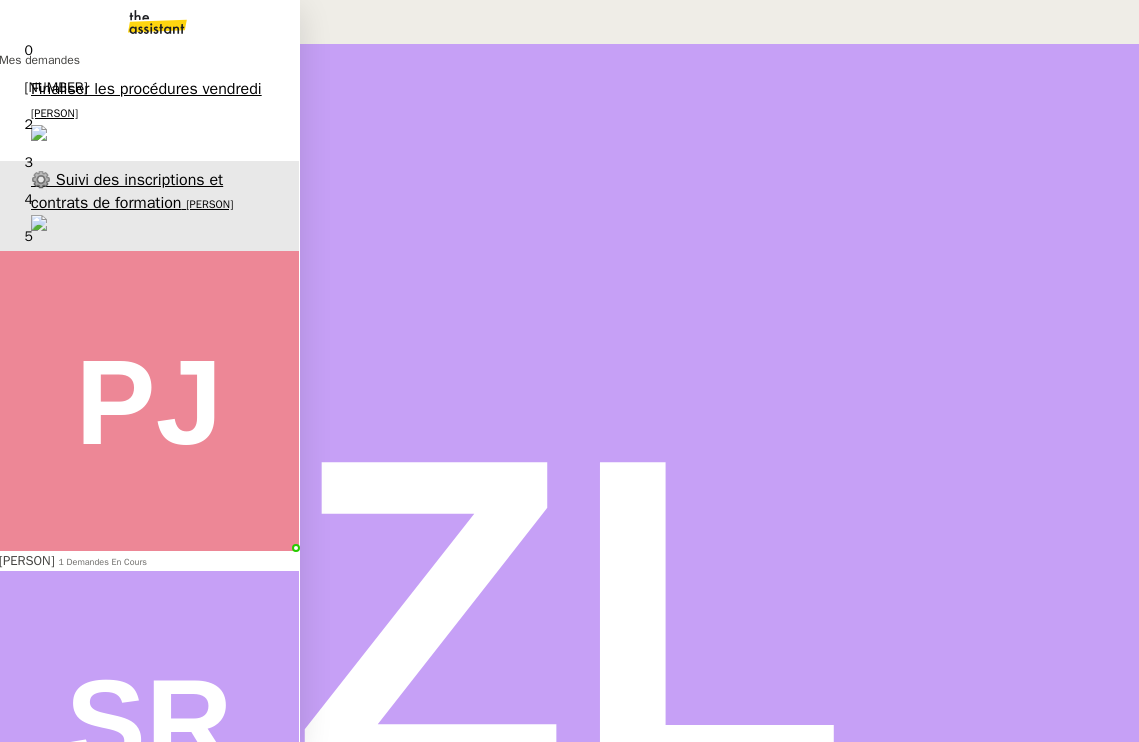 click on "Finaliser les procédures vendredi" at bounding box center [146, 89] 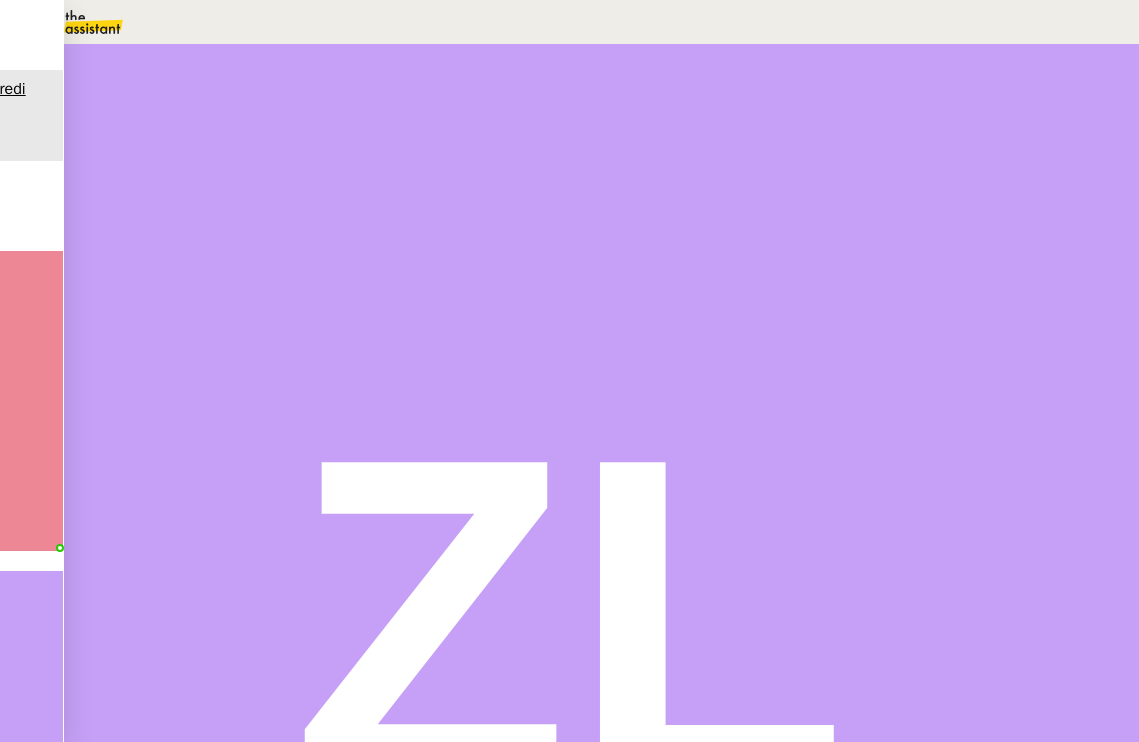 scroll, scrollTop: 0, scrollLeft: 0, axis: both 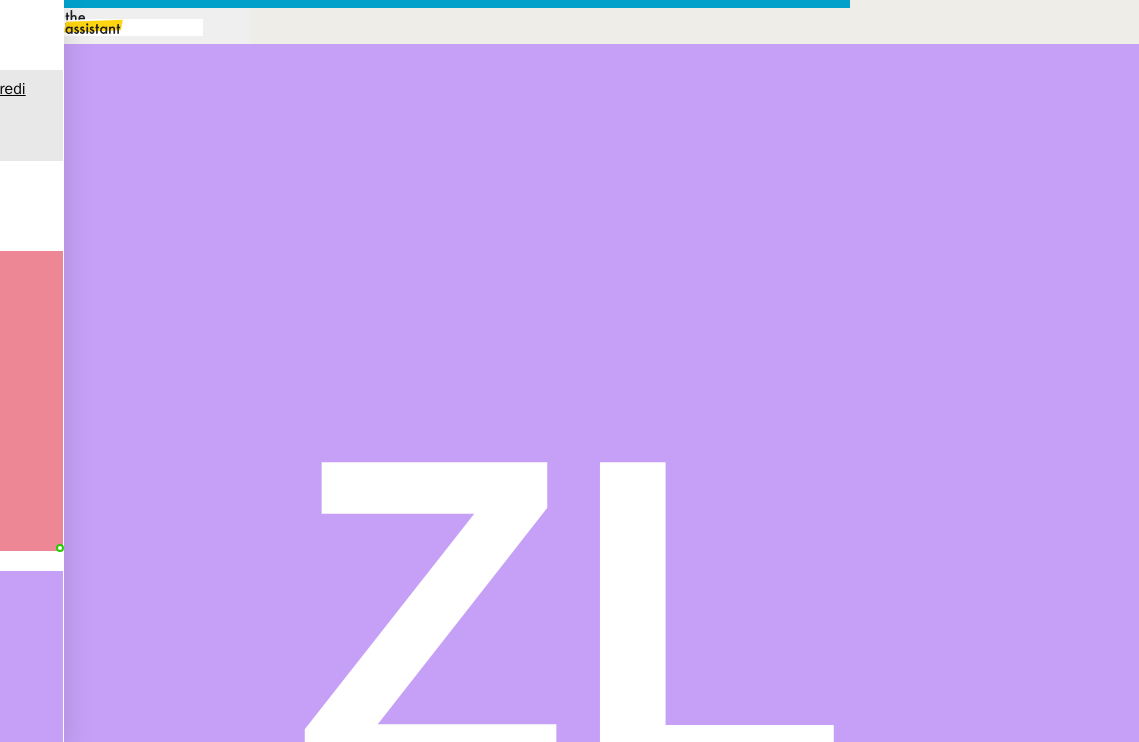 click on "Service TA - VOYAGE - PROPOSITION GLOBALE    A utiliser dans le cadre de proposition de déplacement TA - RELANCE CLIENT (EN)    Relancer un client lorsqu'il n'a pas répondu à un précédent message BAFERTY - MAIL AUDITION    A utiliser dans le cadre de la procédure d'envoi des mails d'audition TA - PUBLICATION OFFRE D'EMPLOI     Organisation du recrutement Discours de présentation du paiement sécurisé    TA - VOYAGES - PROPOSITION ITINERAIRE    Soumettre les résultats d'une recherche Liste Jaune Mail      [FIRST] [LAST] TA - CONFIRMATION PAIEMENT (EN)    Confirmer avec le client de modèle de transaction - Attention Plan Pro nécessaire. TA - COURRIER EXPEDIE (recommandé)    A utiliser dans le cadre de l'envoi d'un courrier recommandé TA - PARTAGE DE CALENDRIER (EN)    A utiliser pour demander au client de partager son calendrier afin de faciliter l'accès et la gestion PSPI - Appel de fonds MJL    A utiliser dans le cadre de la procédure d'appel de fonds MJL TA - RELANCE CLIENT" at bounding box center [569, 495] 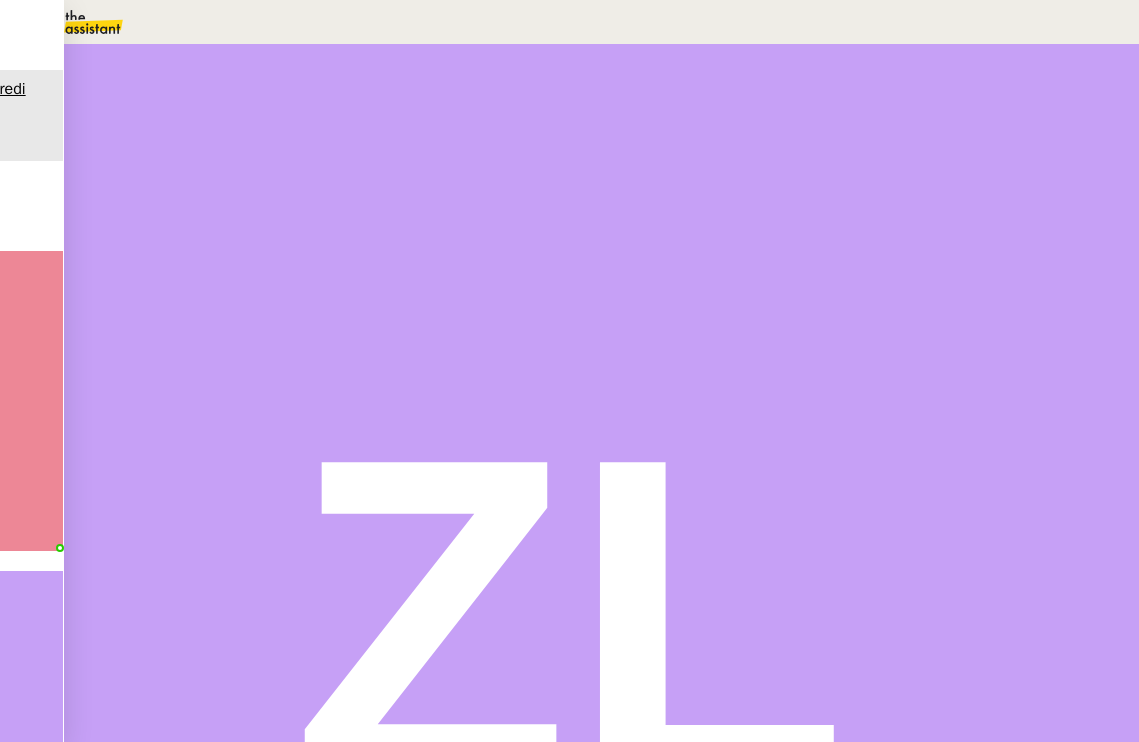 scroll, scrollTop: -1, scrollLeft: 0, axis: vertical 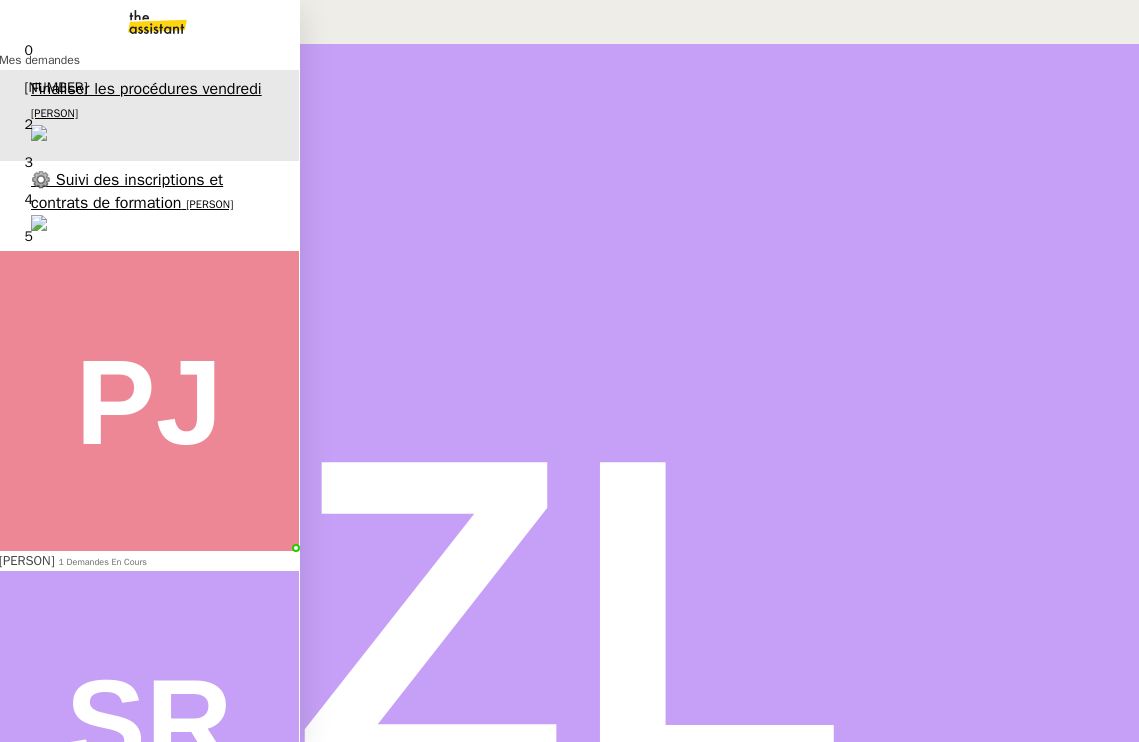 click on "[FIRST] [LAST]" at bounding box center (39, 880) 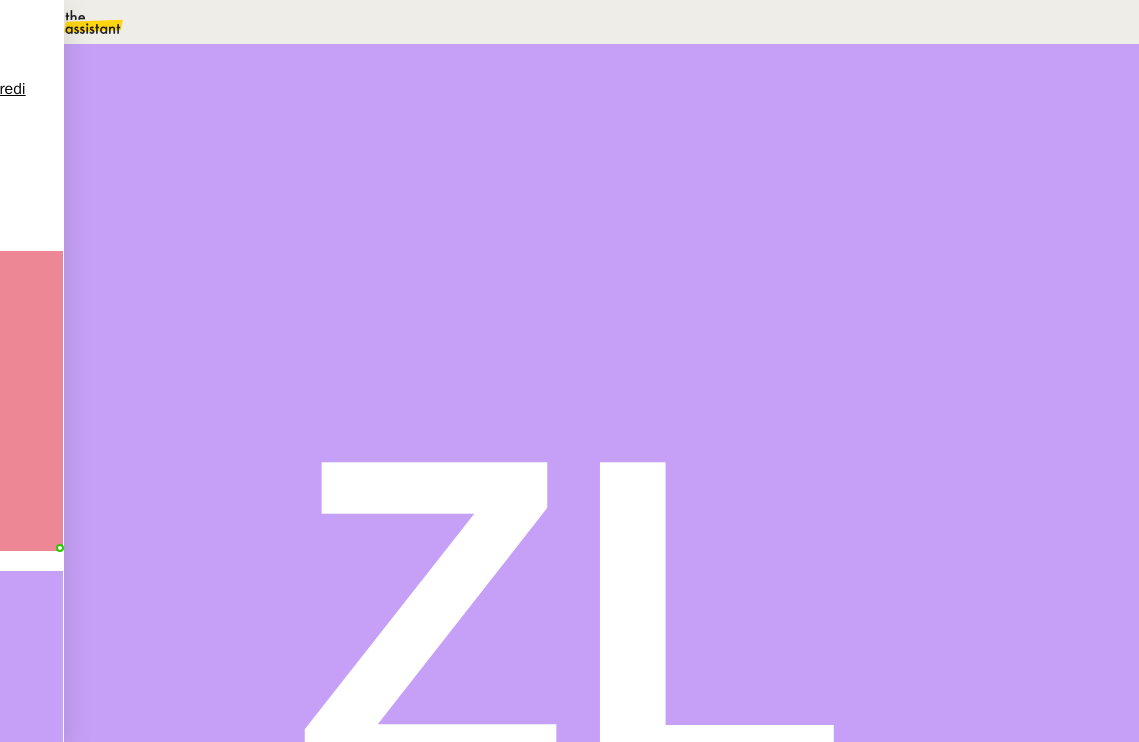 click at bounding box center [136, 340] 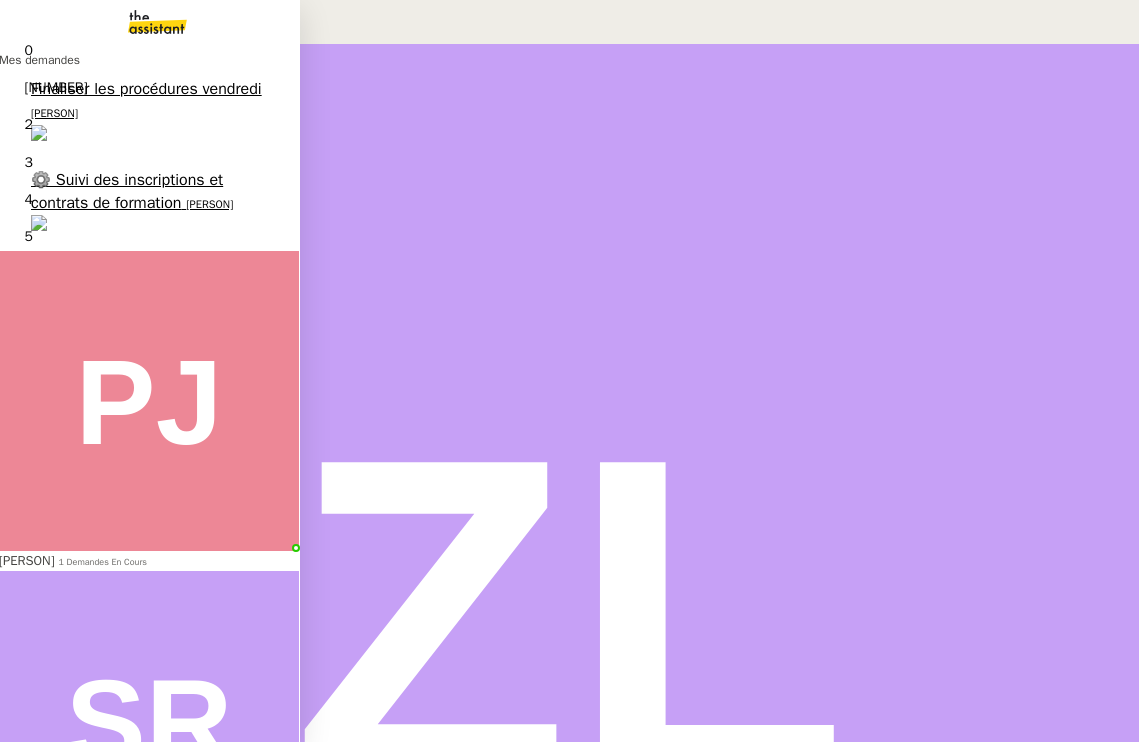 click on "Finaliser les procédures vendredi" at bounding box center [146, 89] 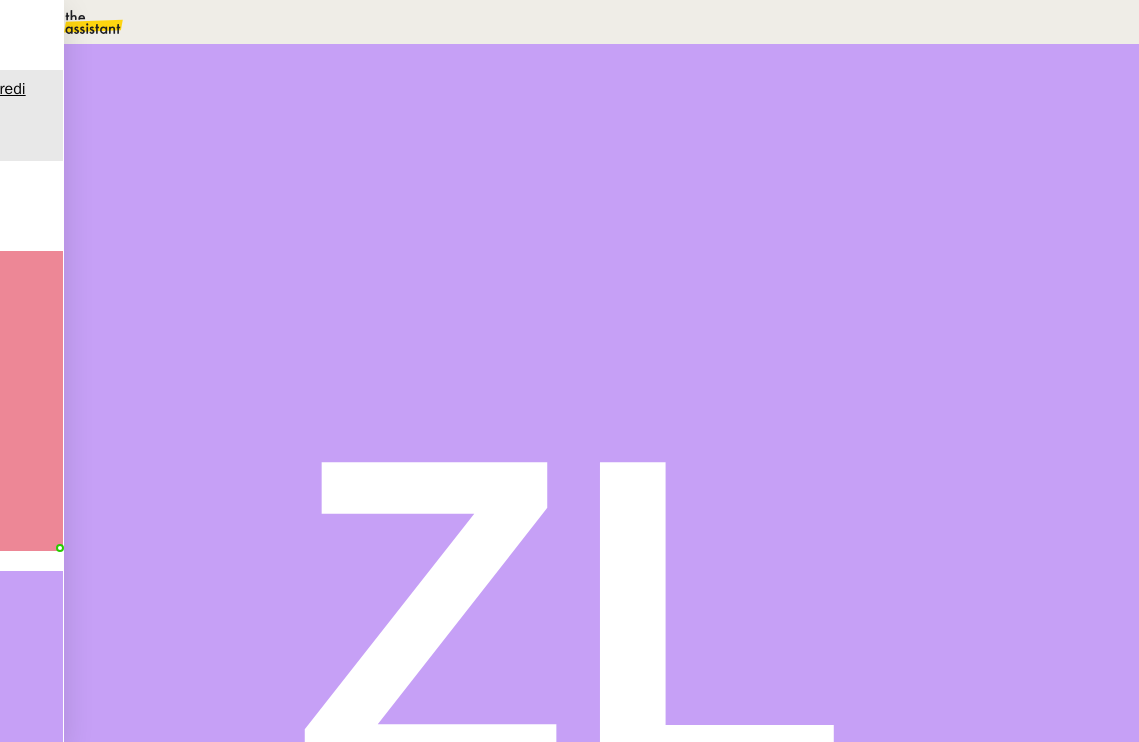 click at bounding box center [116, 336] 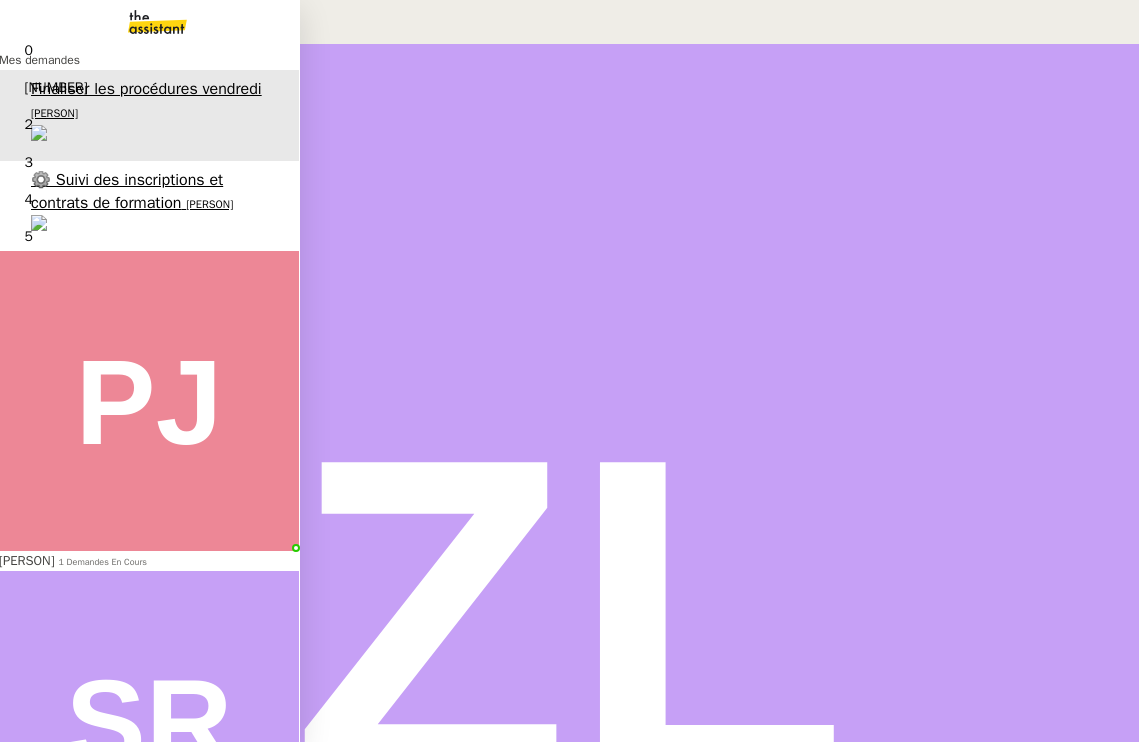 click on "[FIRST] [LAST]" at bounding box center (39, 880) 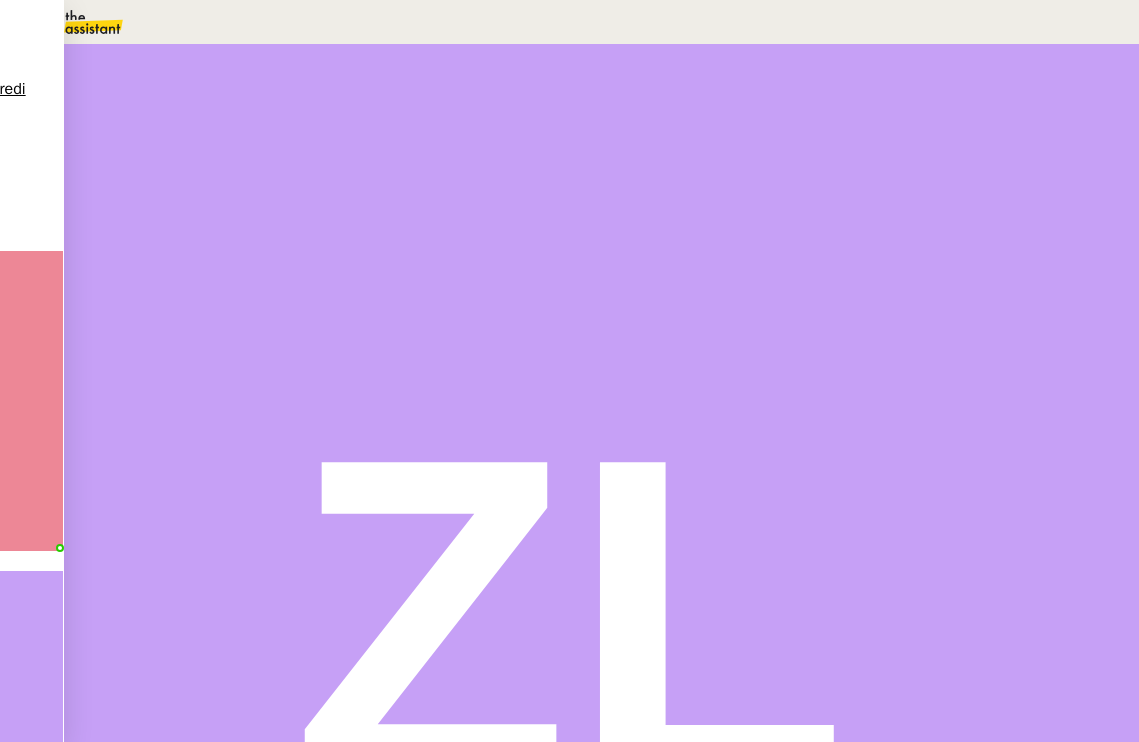 click at bounding box center [136, 340] 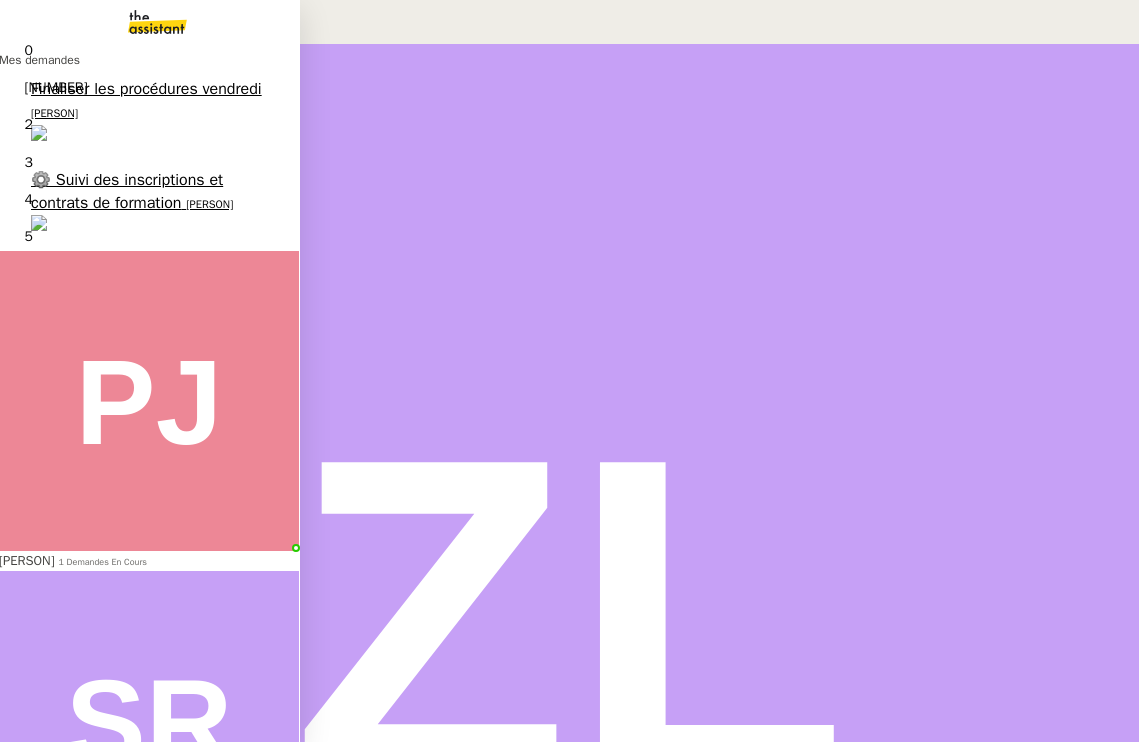 click on "[PERSON]" at bounding box center (54, 113) 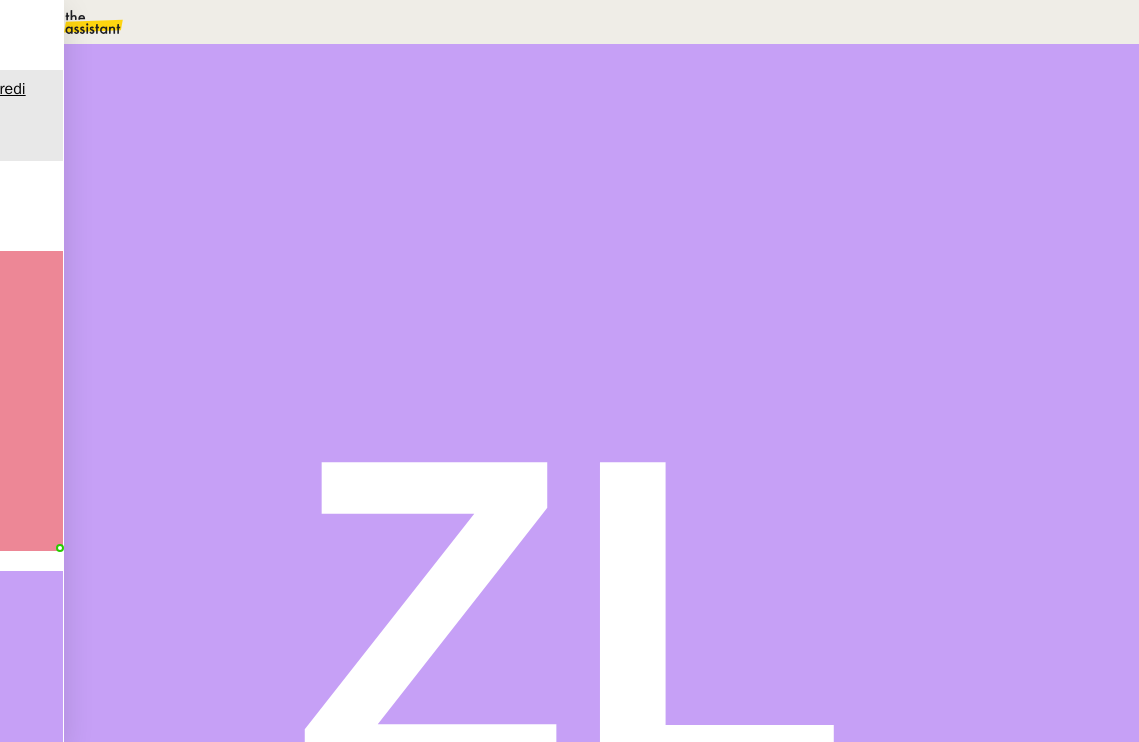click at bounding box center [136, 340] 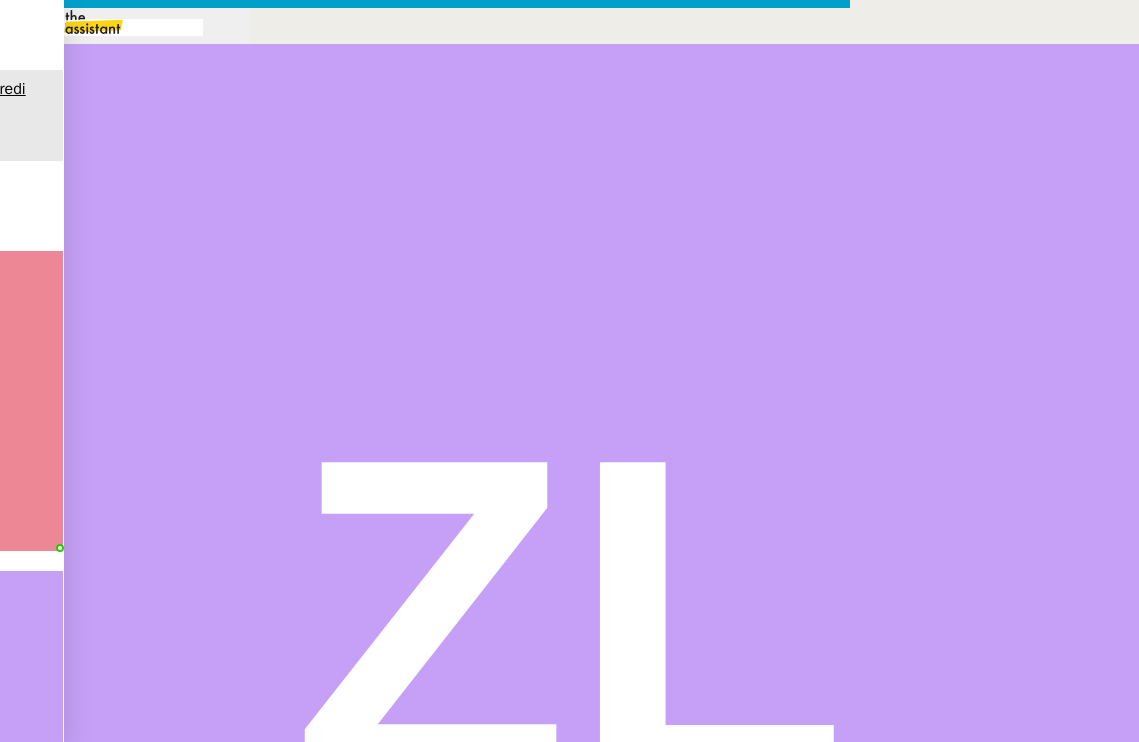 click on "Service TA - VOYAGE - PROPOSITION GLOBALE    A utiliser dans le cadre de proposition de déplacement TA - RELANCE CLIENT (EN)    Relancer un client lorsqu'il n'a pas répondu à un précédent message BAFERTY - MAIL AUDITION    A utiliser dans le cadre de la procédure d'envoi des mails d'audition TA - PUBLICATION OFFRE D'EMPLOI     Organisation du recrutement Discours de présentation du paiement sécurisé    TA - VOYAGES - PROPOSITION ITINERAIRE    Soumettre les résultats d'une recherche Liste Jaune Mail      [FIRST] [LAST] TA - CONFIRMATION PAIEMENT (EN)    Confirmer avec le client de modèle de transaction - Attention Plan Pro nécessaire. TA - COURRIER EXPEDIE (recommandé)    A utiliser dans le cadre de l'envoi d'un courrier recommandé TA - PARTAGE DE CALENDRIER (EN)    A utiliser pour demander au client de partager son calendrier afin de faciliter l'accès et la gestion PSPI - Appel de fonds MJL    A utiliser dans le cadre de la procédure d'appel de fonds MJL TA - RELANCE CLIENT" at bounding box center [569, 495] 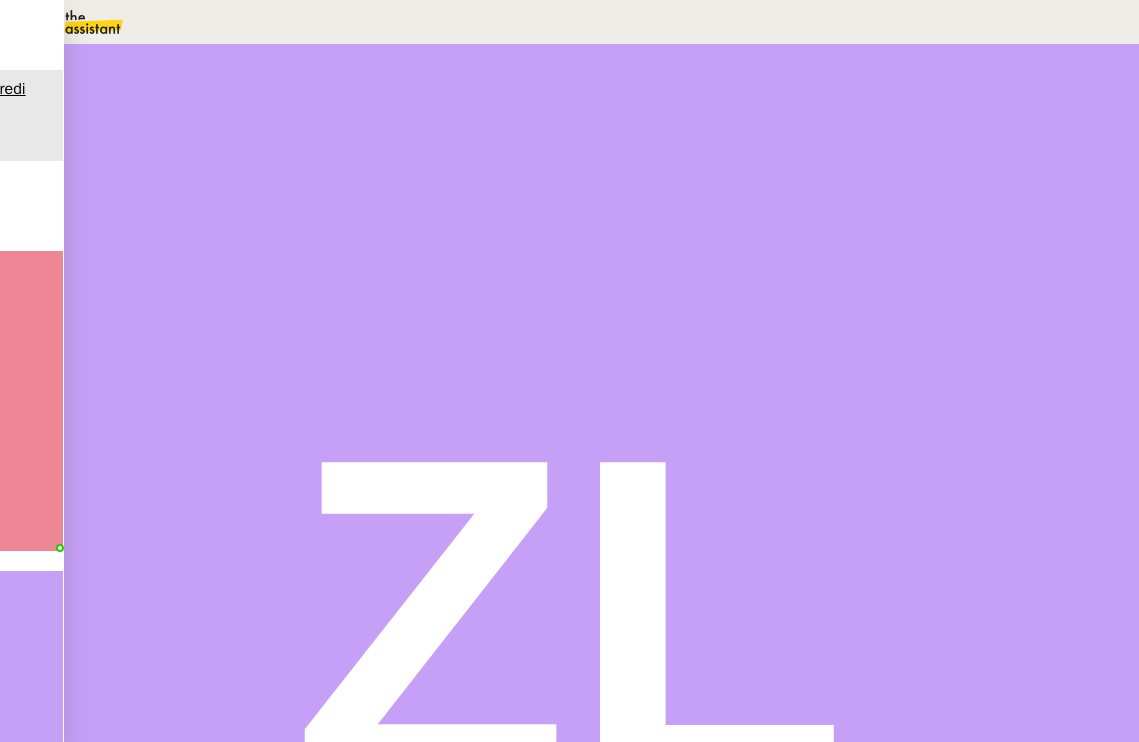 click on "Brouillon" at bounding box center (500, 598) 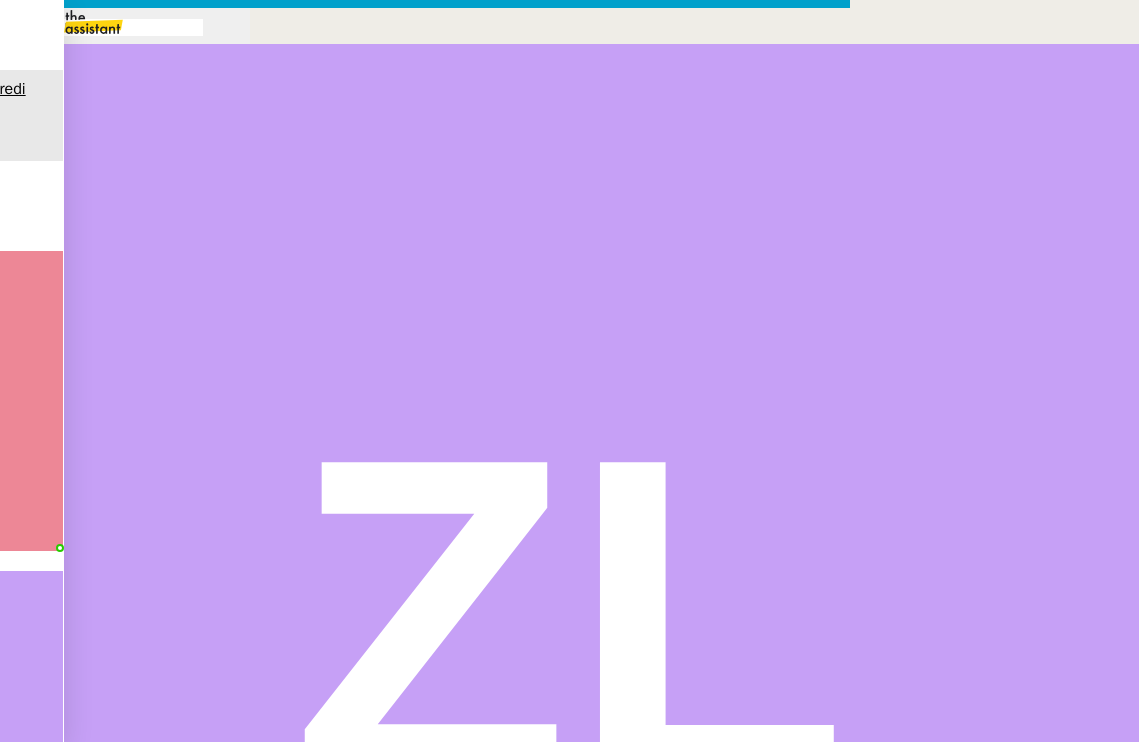 click at bounding box center (425, 835) 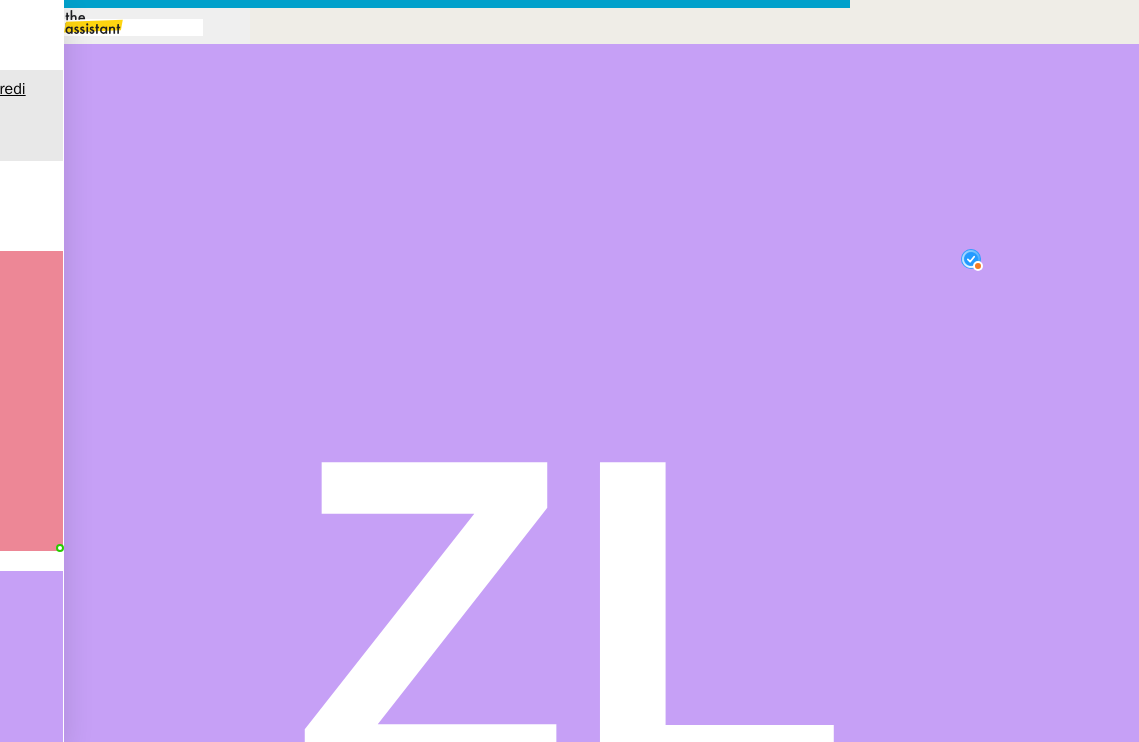 scroll, scrollTop: 21, scrollLeft: 0, axis: vertical 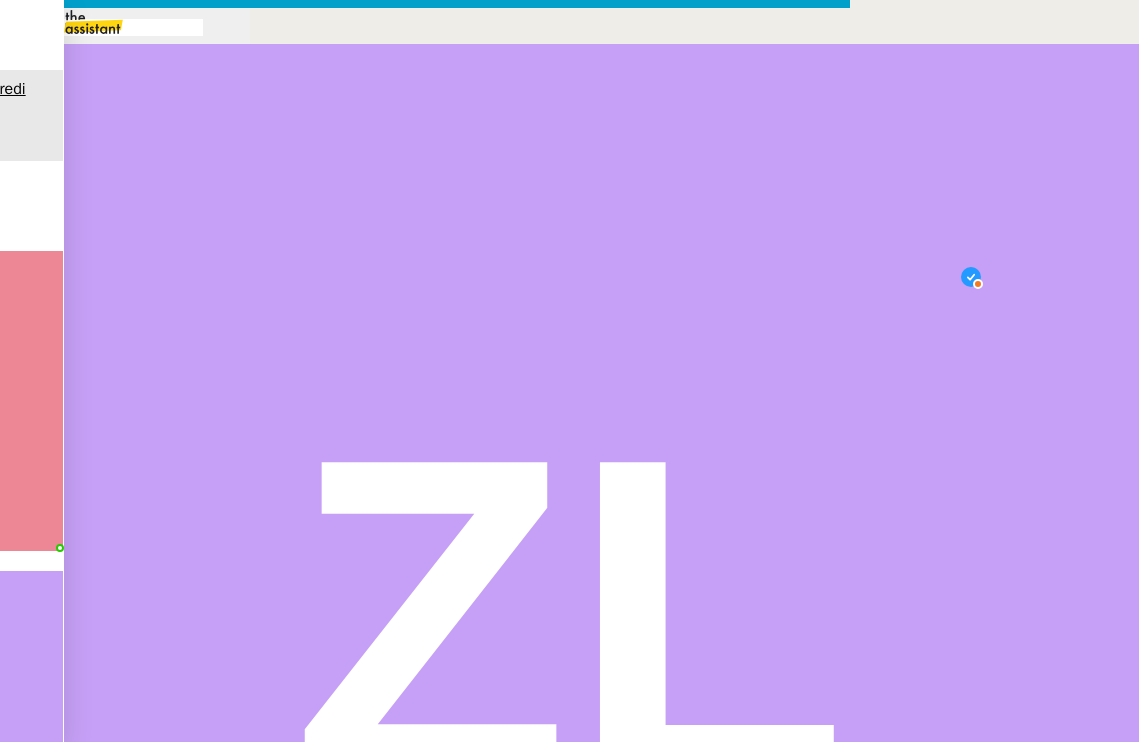 click on "Envoyer" at bounding box center (78, 1086) 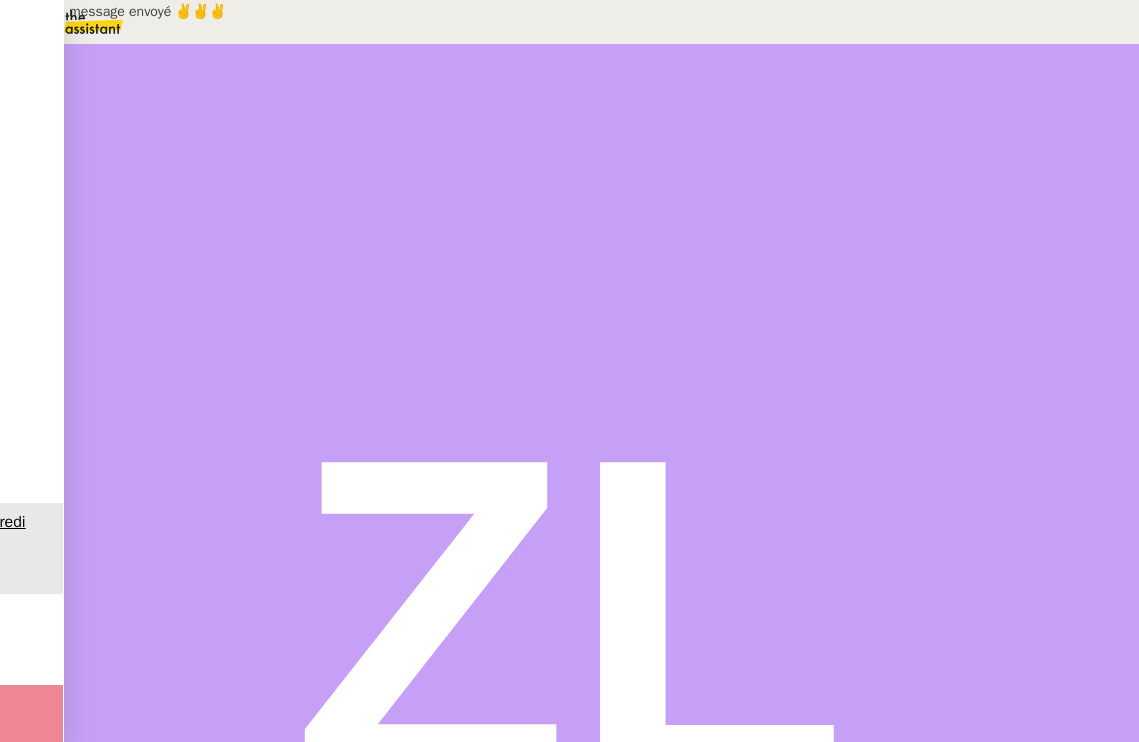 drag, startPoint x: 591, startPoint y: 394, endPoint x: 637, endPoint y: 392, distance: 46.043457 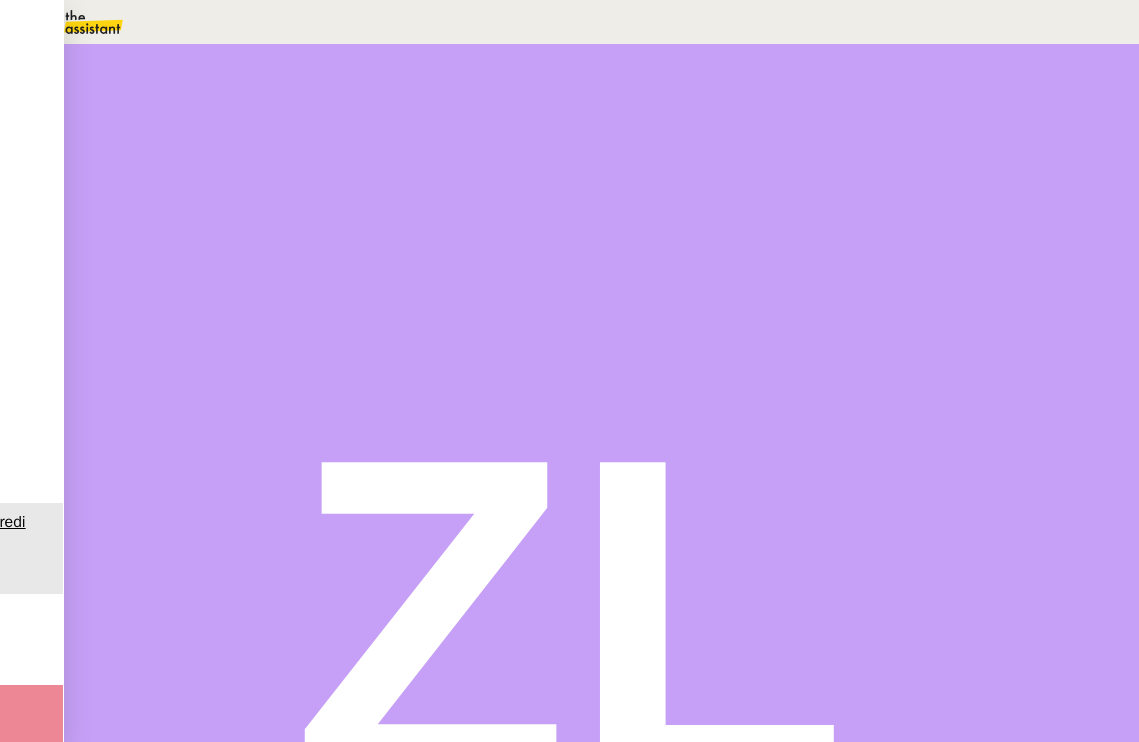 click at bounding box center (136, 340) 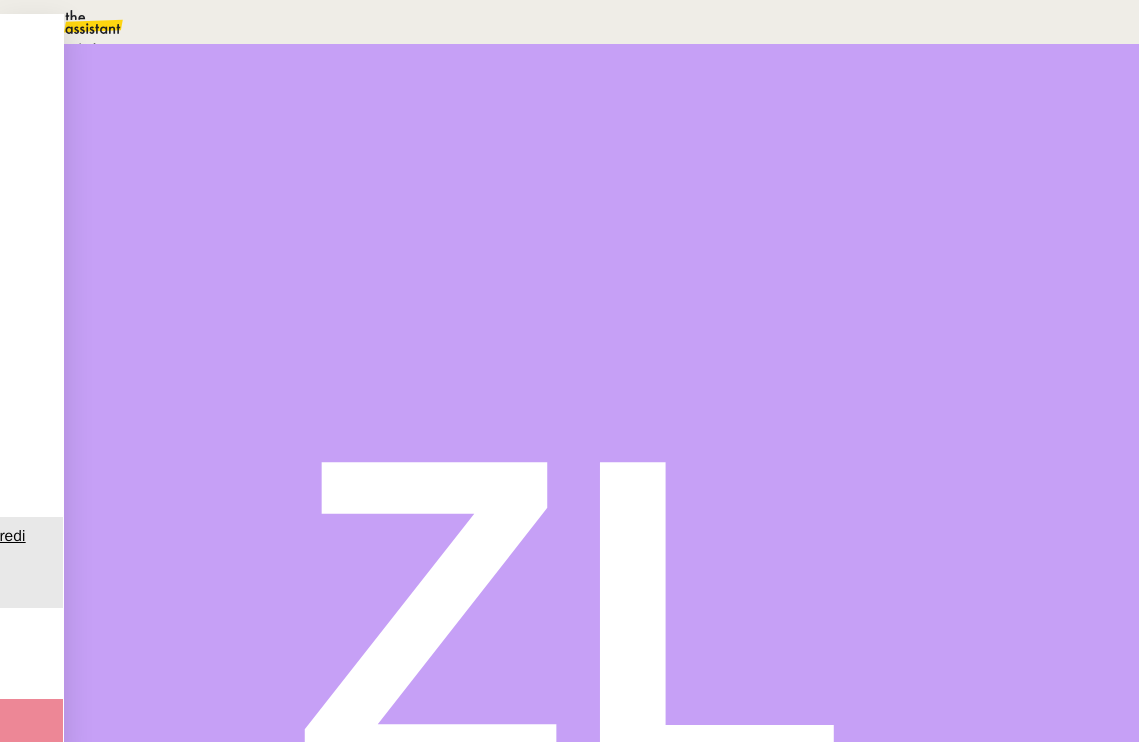 click on "En attente" at bounding box center (72, 48) 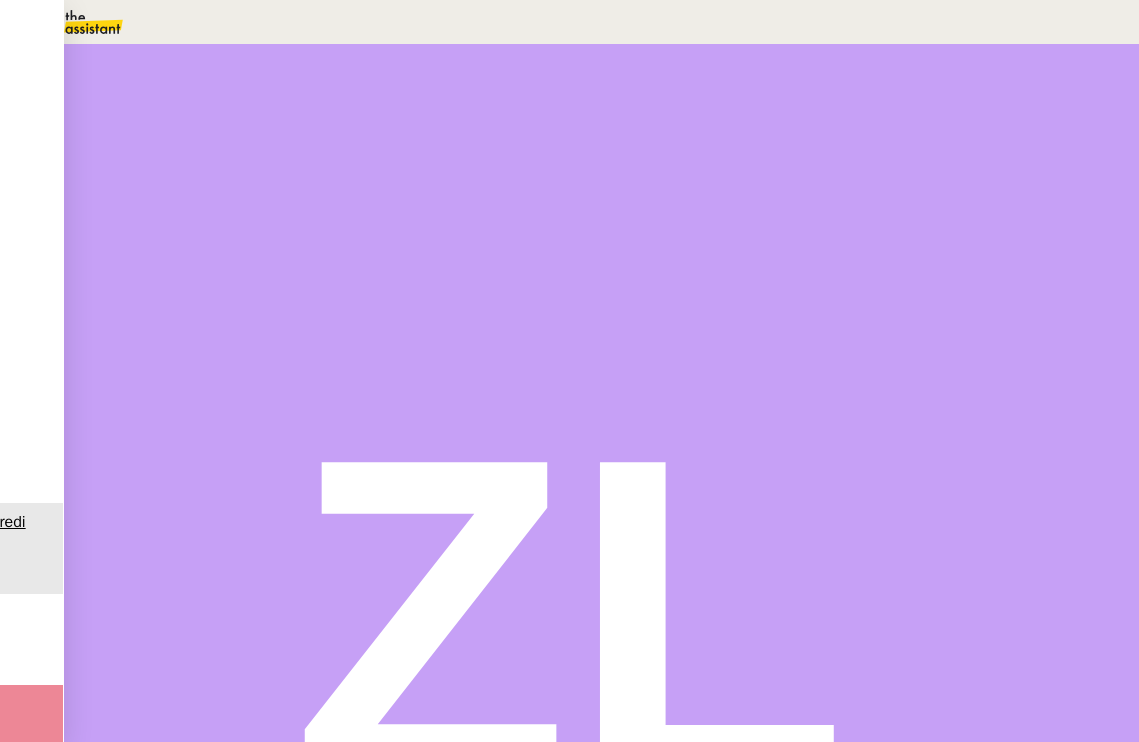 click on "Dans 2 jours ouvrés" at bounding box center (776, 177) 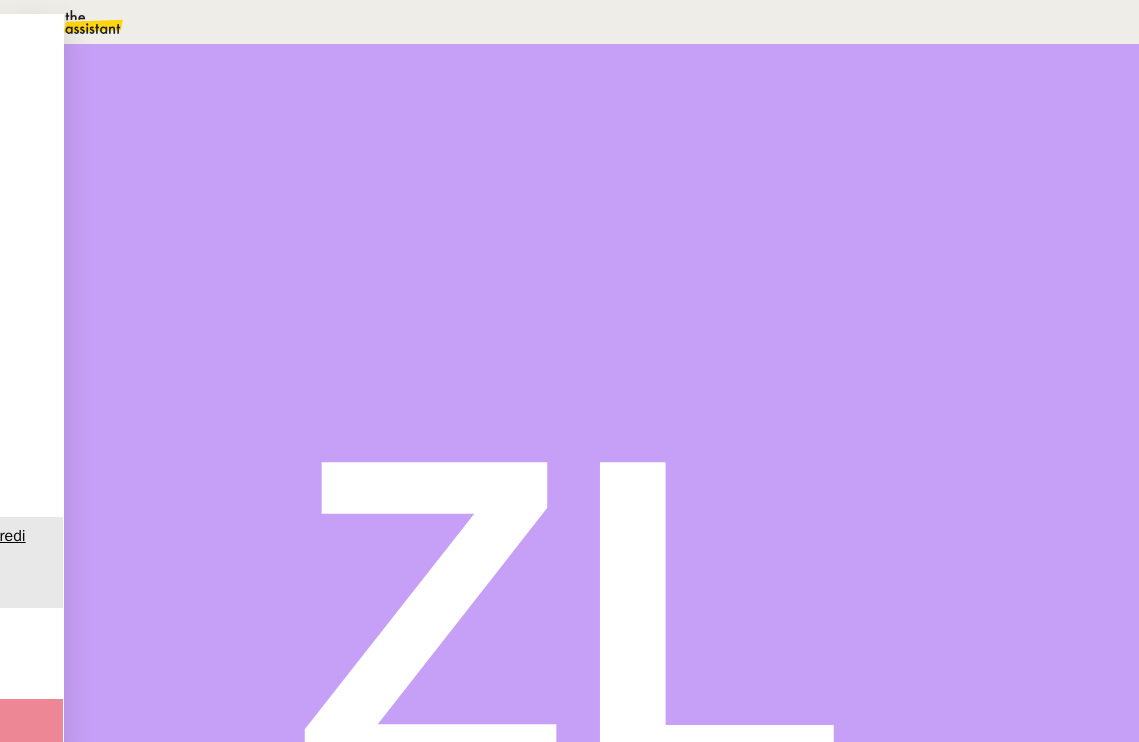 scroll, scrollTop: 168, scrollLeft: 0, axis: vertical 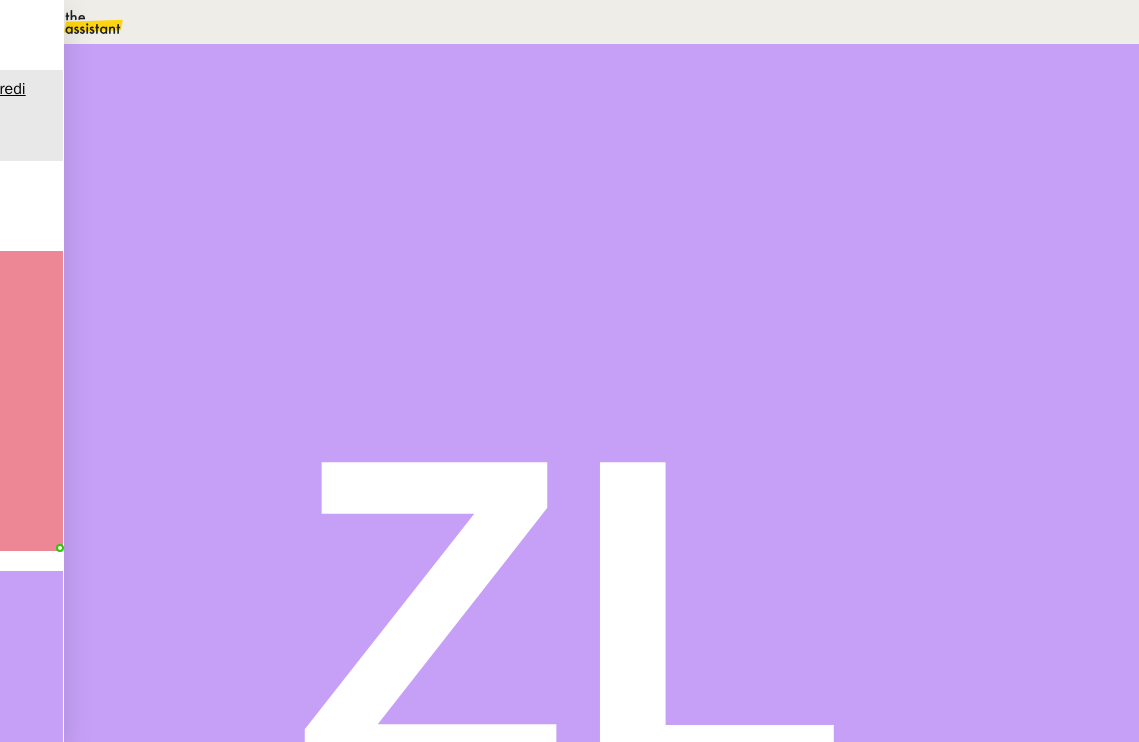 type on "appel visio marie" 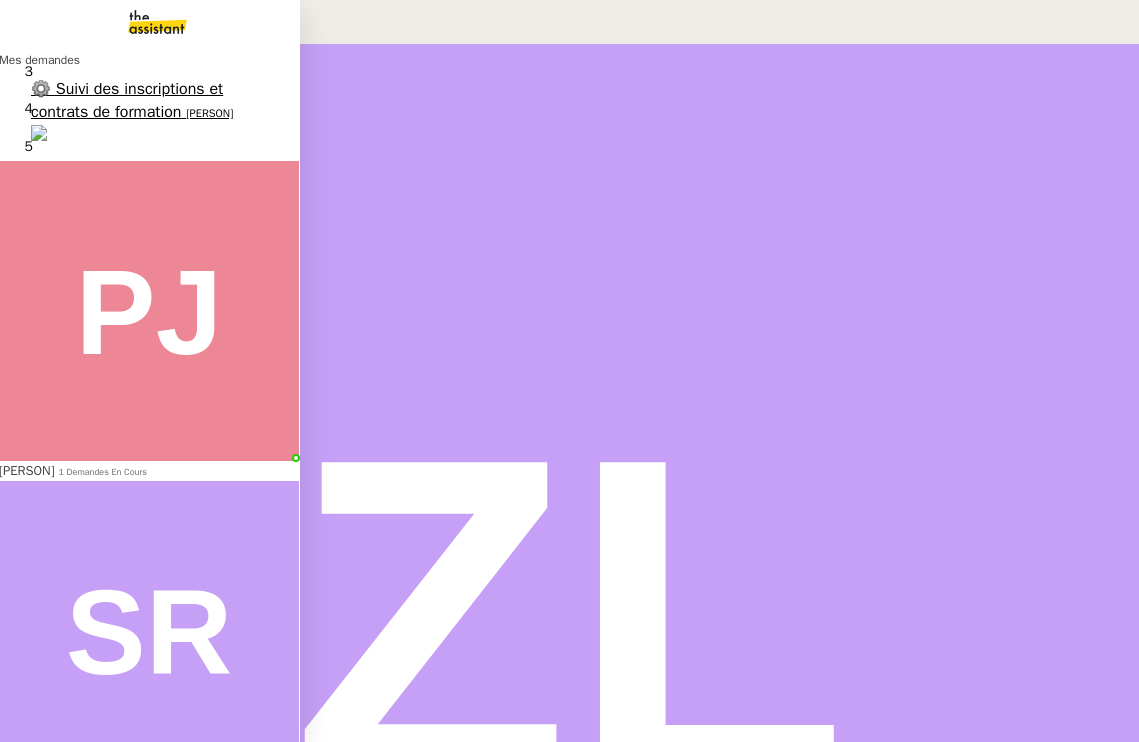 click on "⚙️ Suivi des inscriptions et contrats de formation" at bounding box center [127, 100] 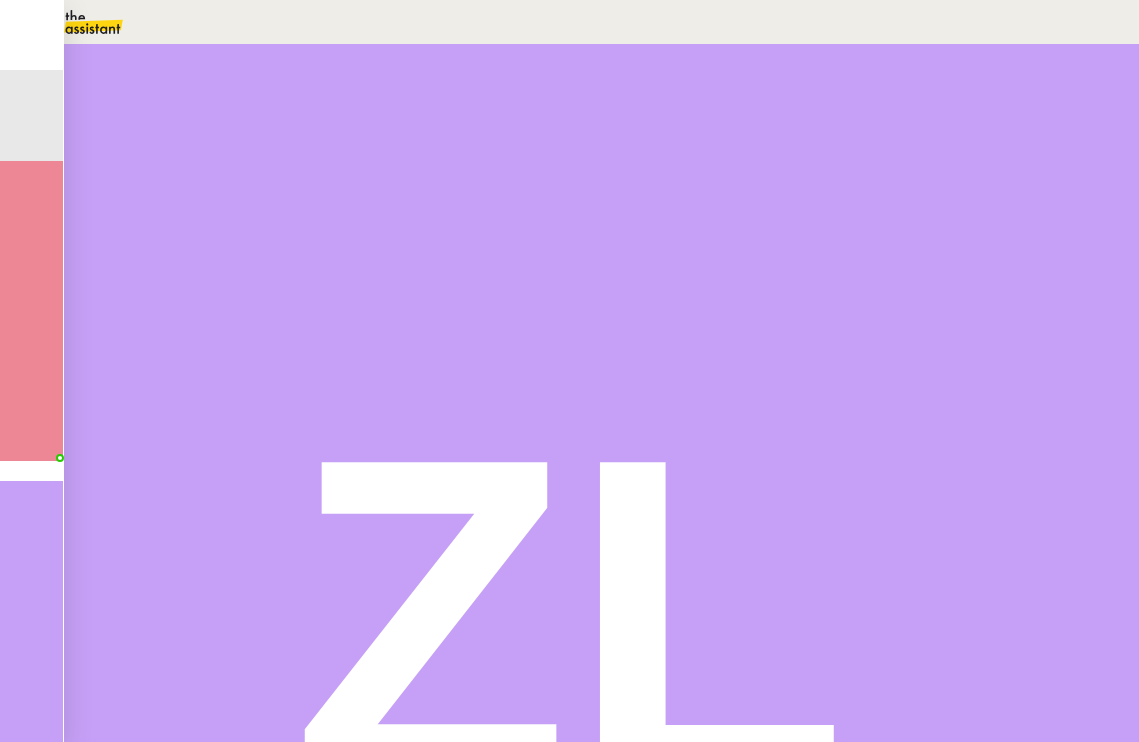 scroll, scrollTop: 251, scrollLeft: 0, axis: vertical 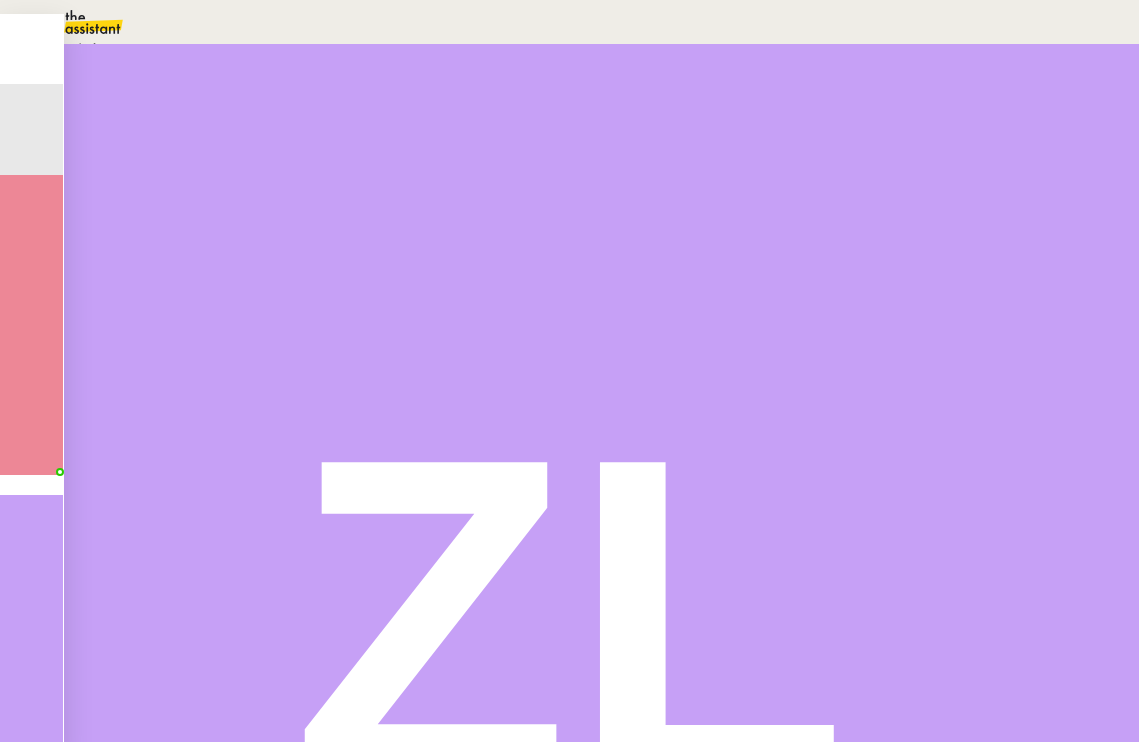 click at bounding box center (47, 70) 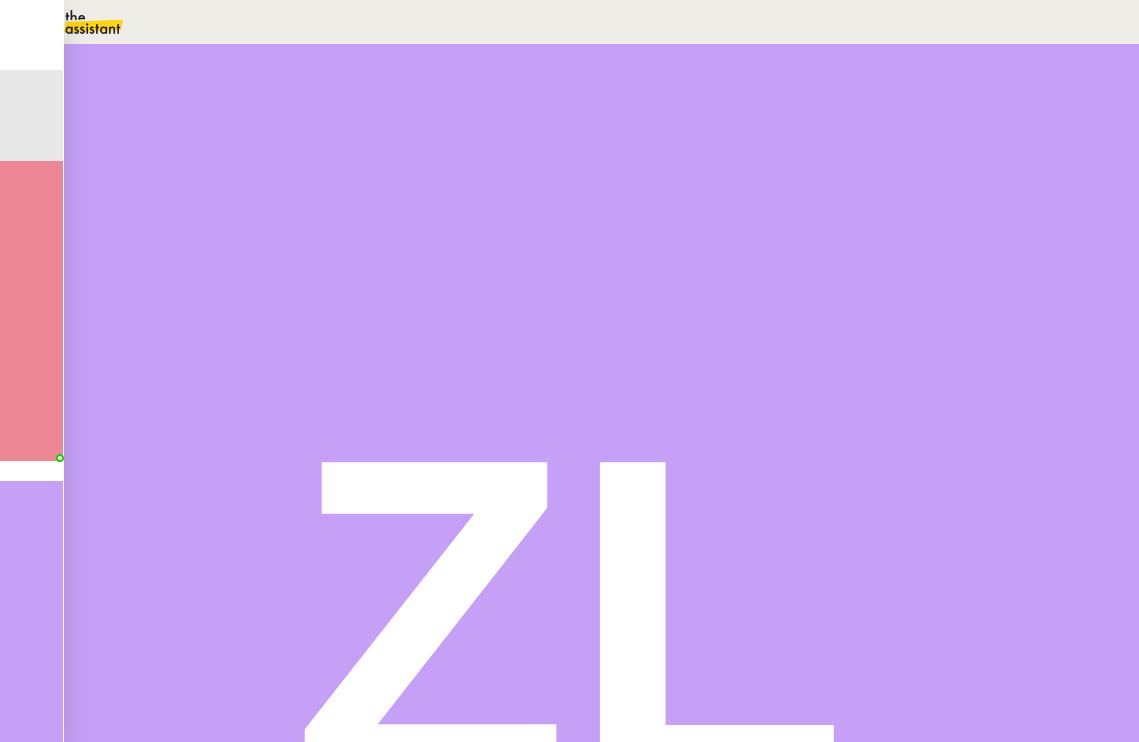 click on "Dans 2 jours ouvrés" at bounding box center [776, 177] 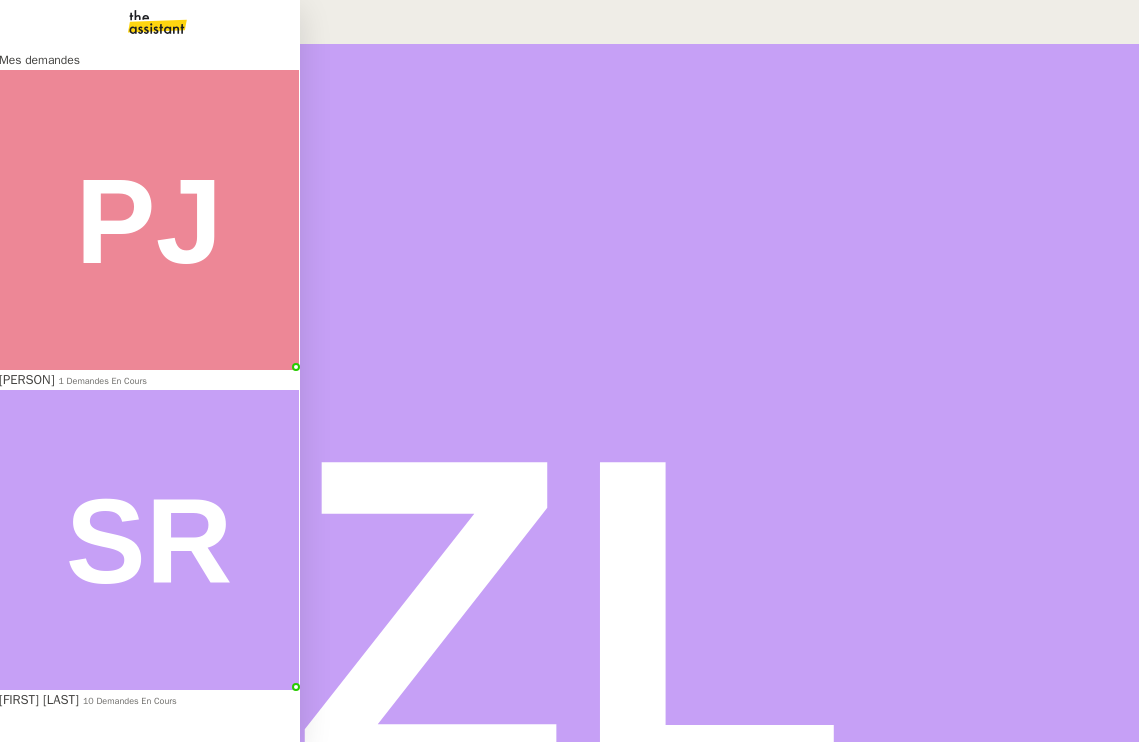 click on "[FIRST] [LAST]" at bounding box center [39, 699] 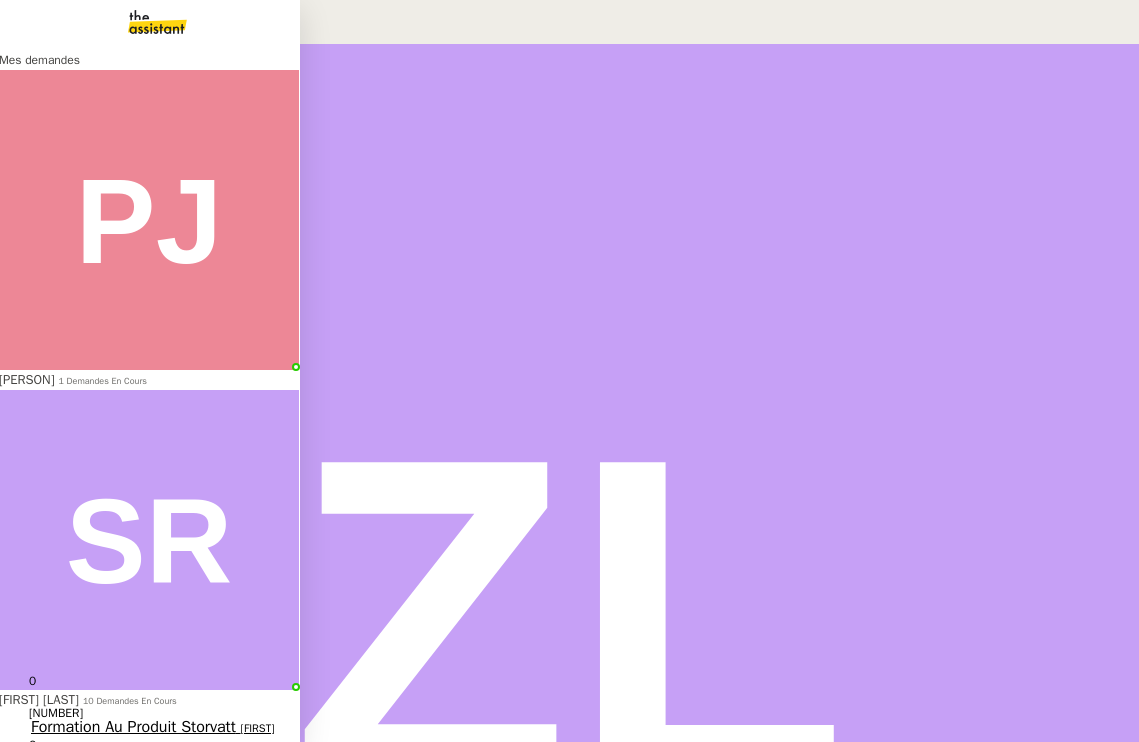 click on "[FIRST] [LAST]" at bounding box center [108, 1316] 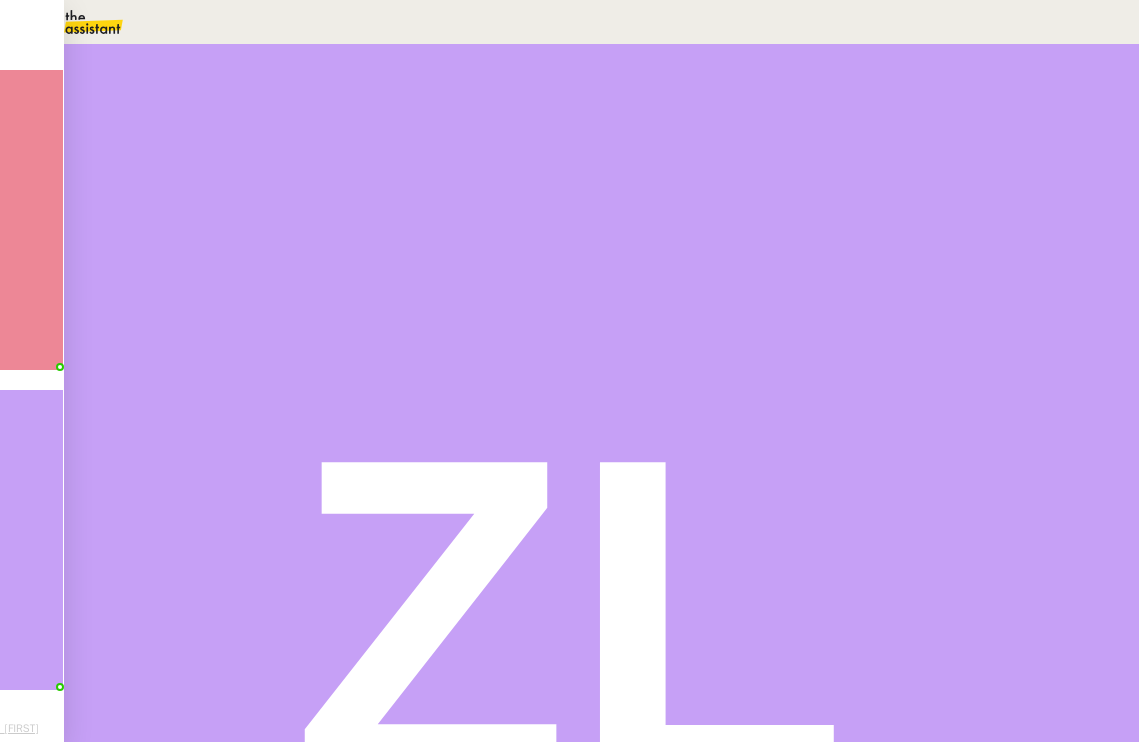 scroll, scrollTop: -1, scrollLeft: 0, axis: vertical 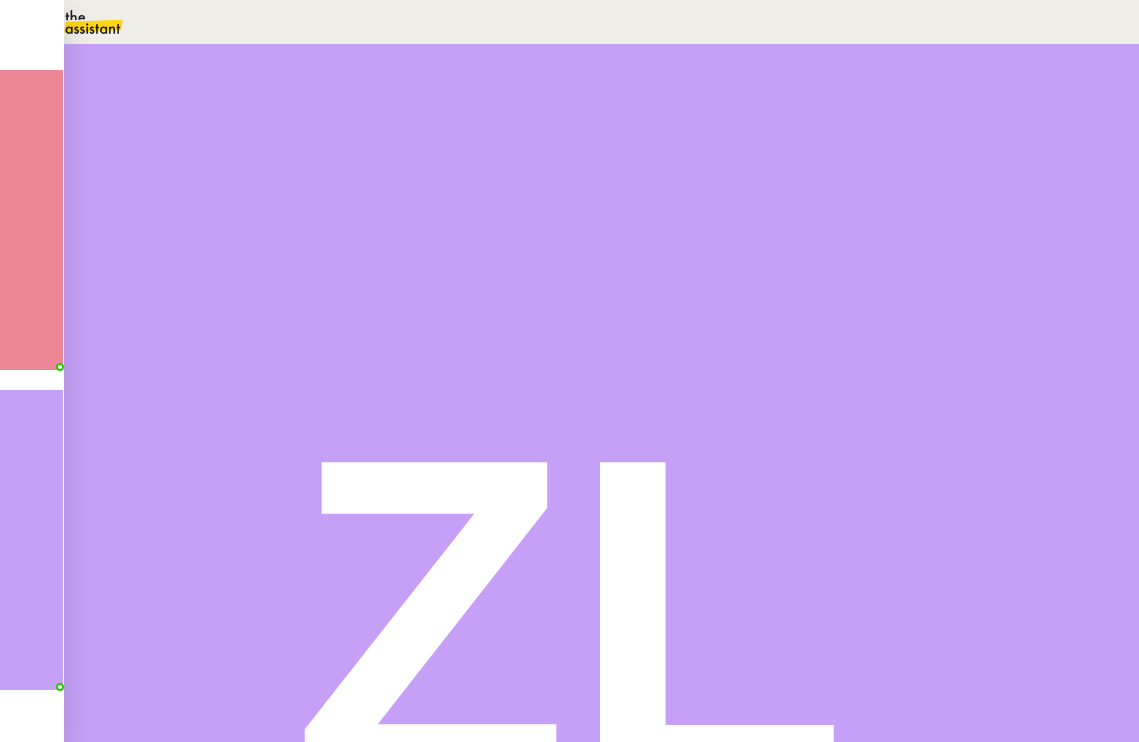 click on "Commentaire" at bounding box center [758, 239] 